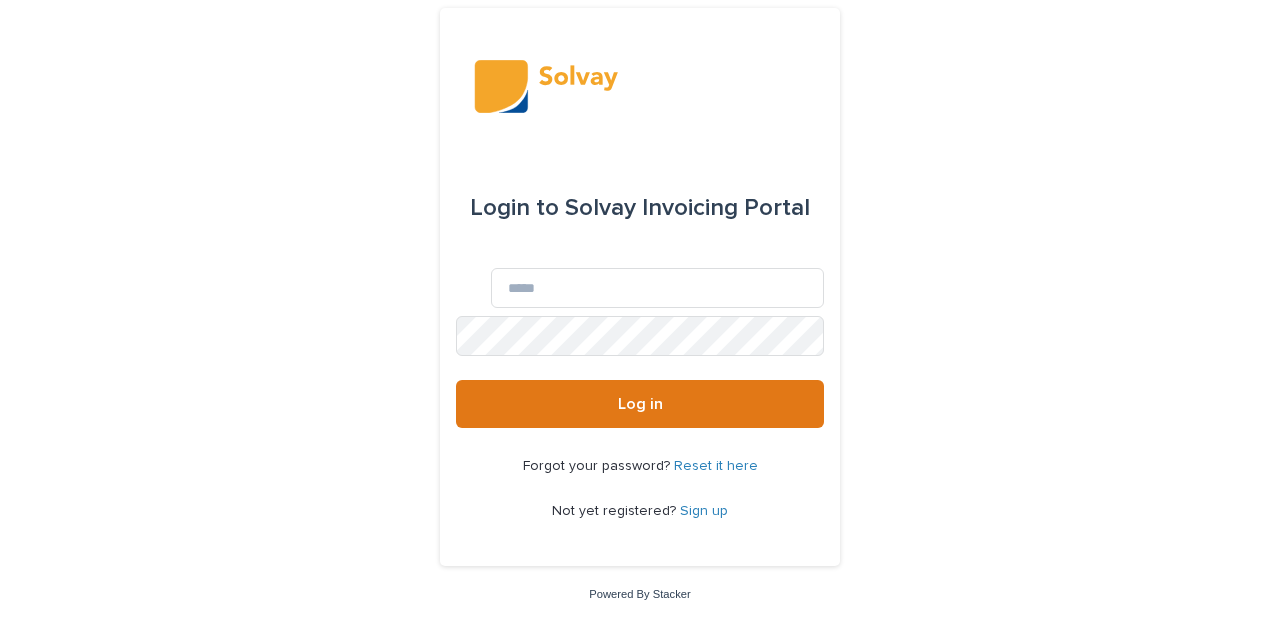 scroll, scrollTop: 0, scrollLeft: 0, axis: both 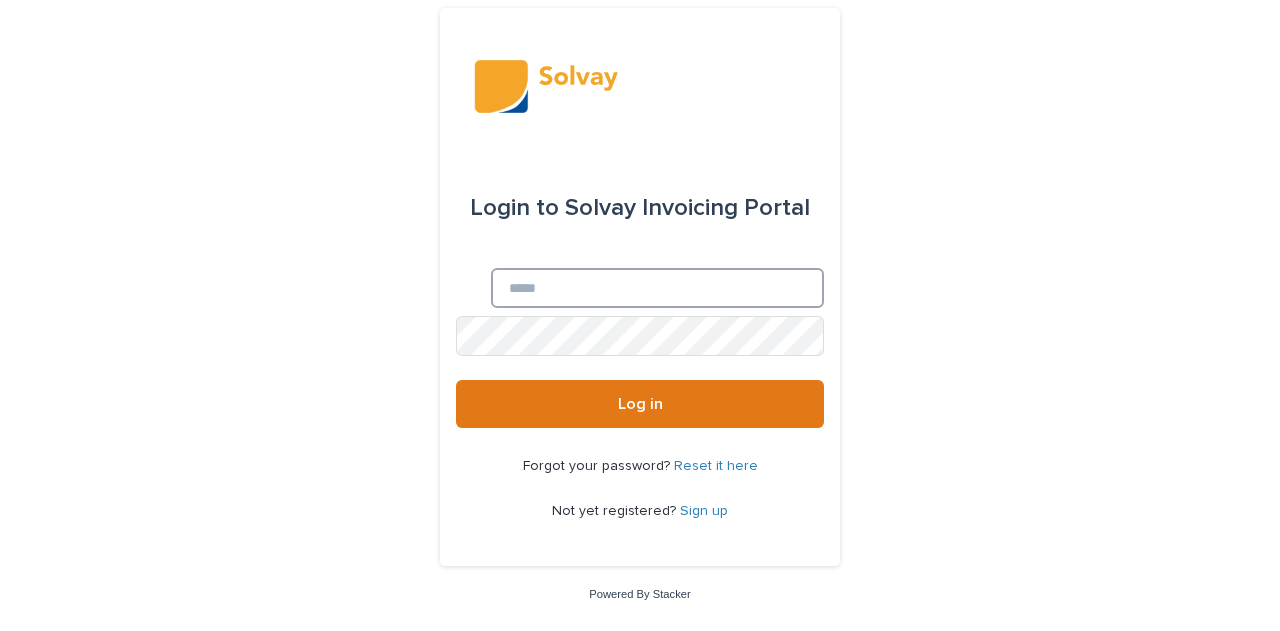 type on "**********" 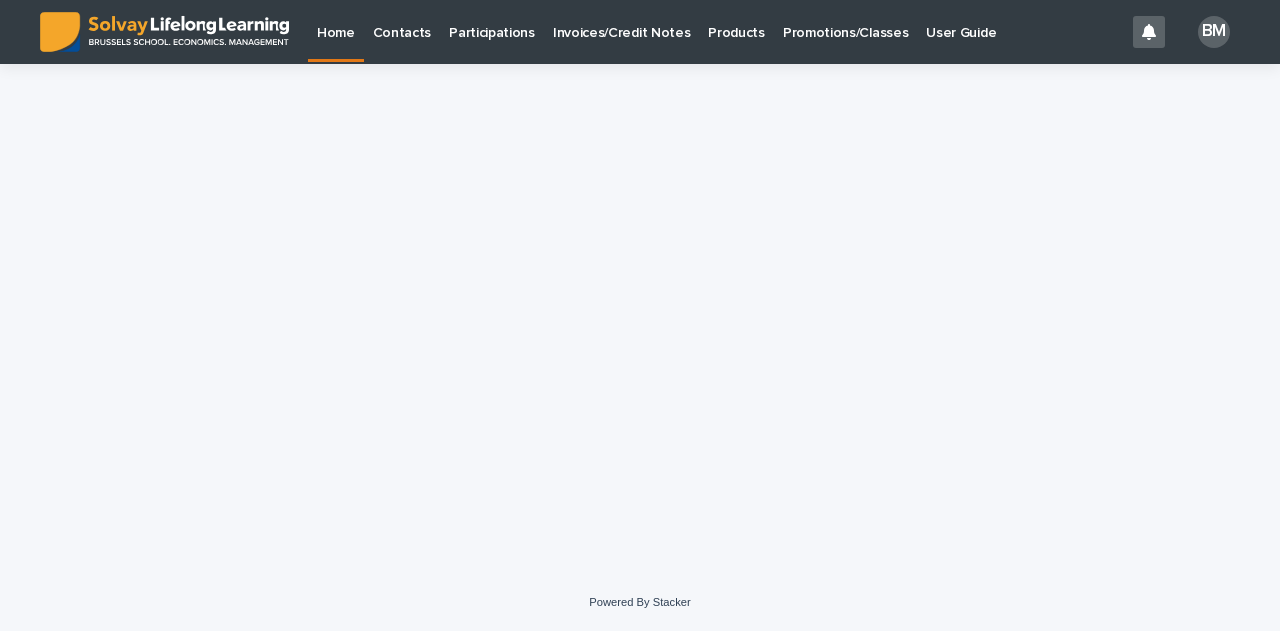scroll, scrollTop: 0, scrollLeft: 0, axis: both 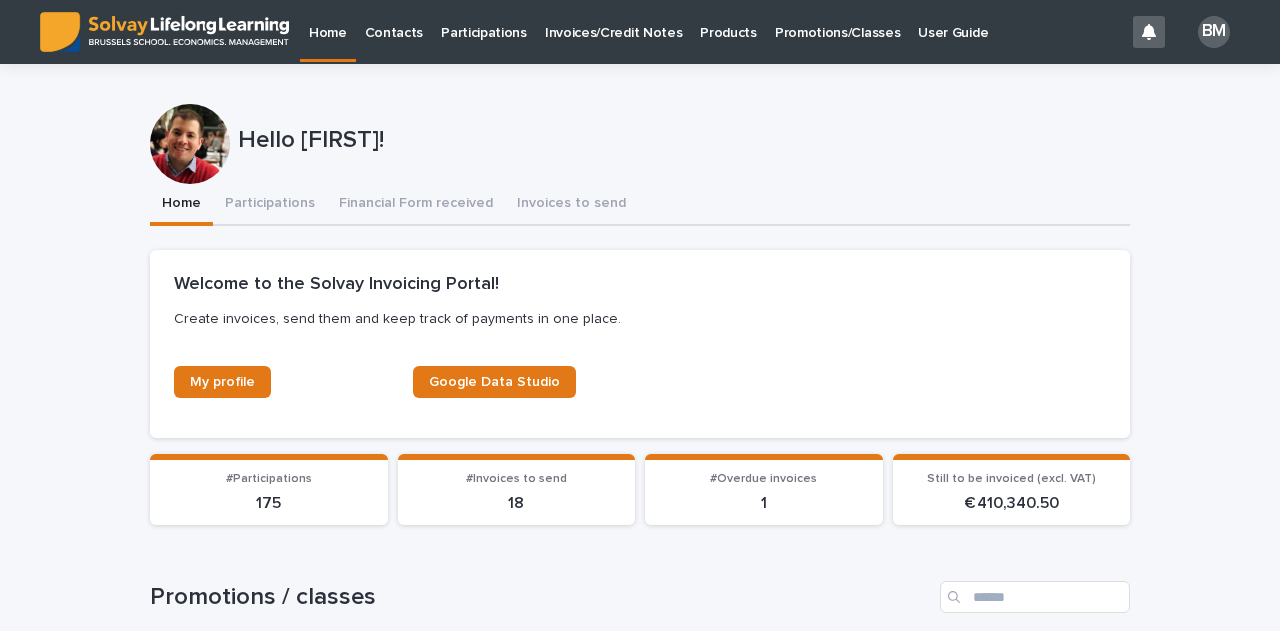 click on "Participations" at bounding box center [484, 21] 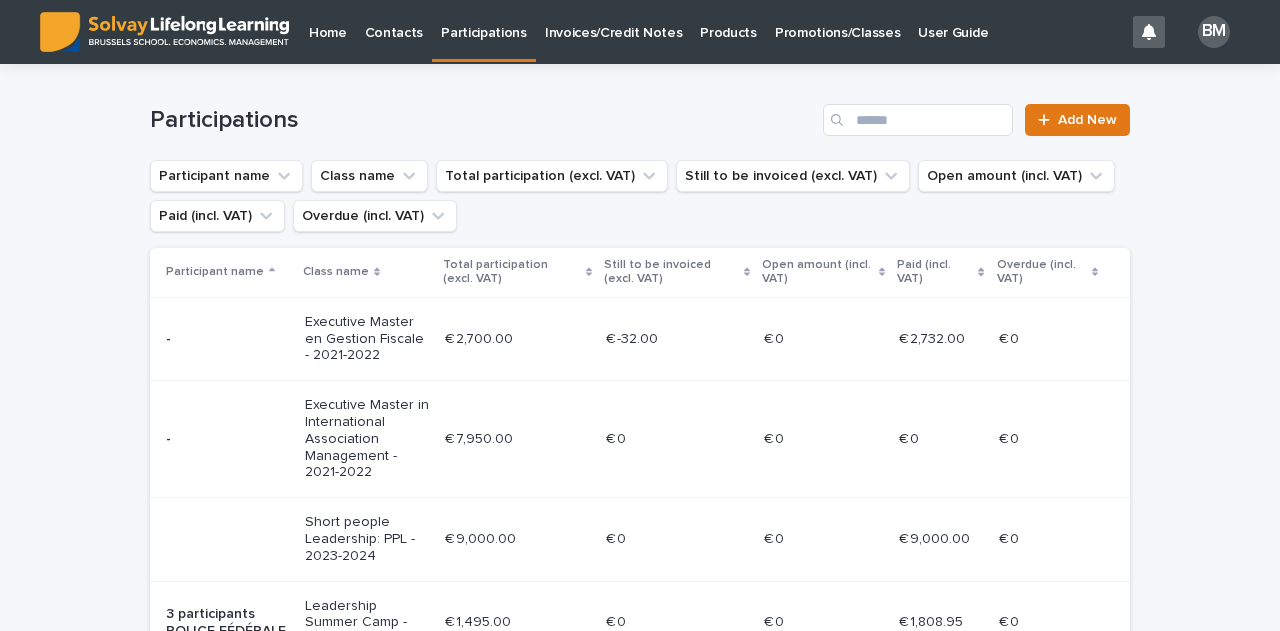 click on "Promotions/Classes" at bounding box center (837, 21) 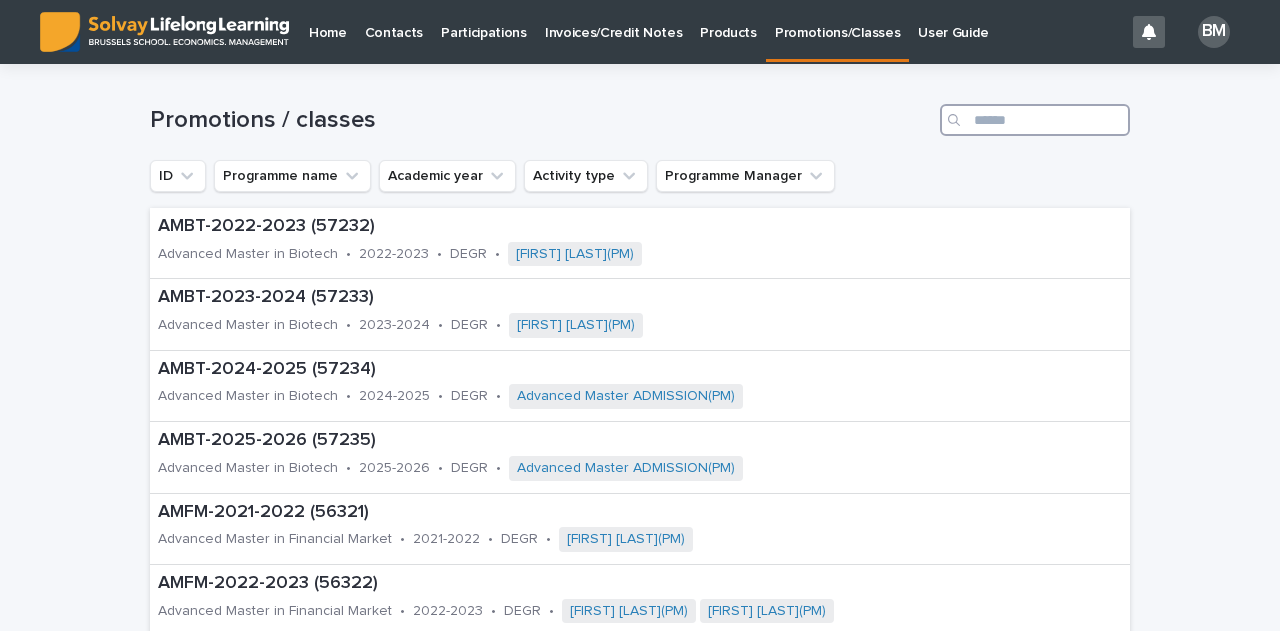 click at bounding box center (1035, 120) 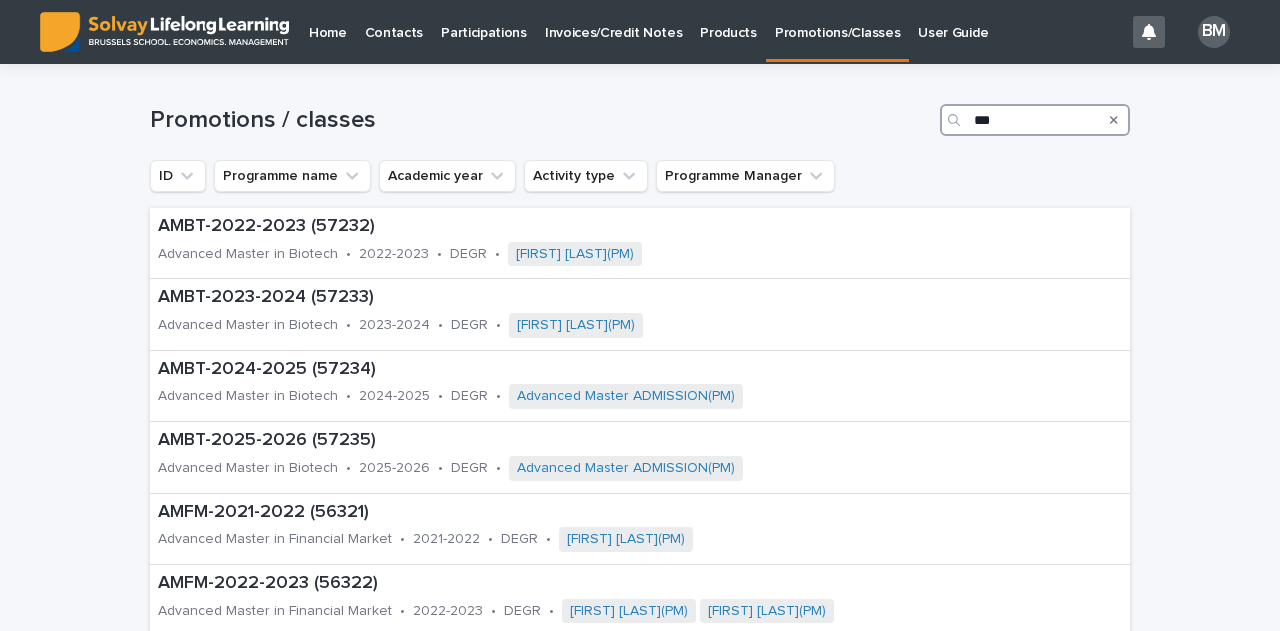 type on "***" 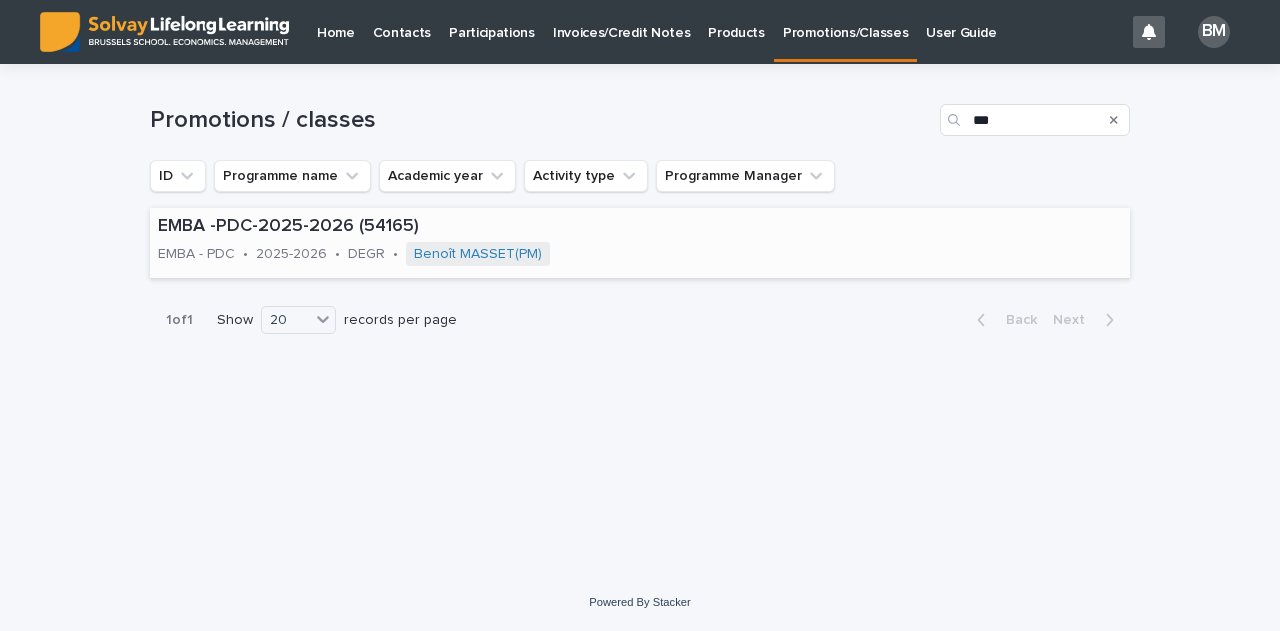 click on "EMBA -PDC-2025-2026 (54165) EMBA - PDC • 2025-2026 • DEGR • [FIRST] [LAST](PM)" at bounding box center (486, 243) 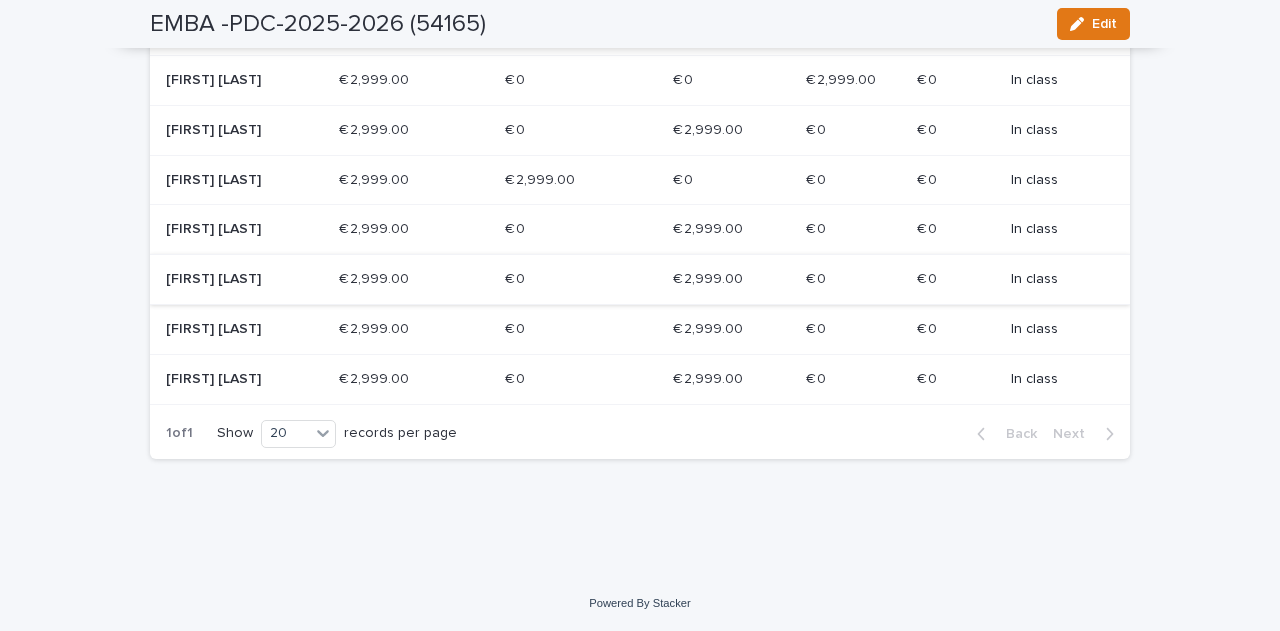 scroll, scrollTop: 705, scrollLeft: 0, axis: vertical 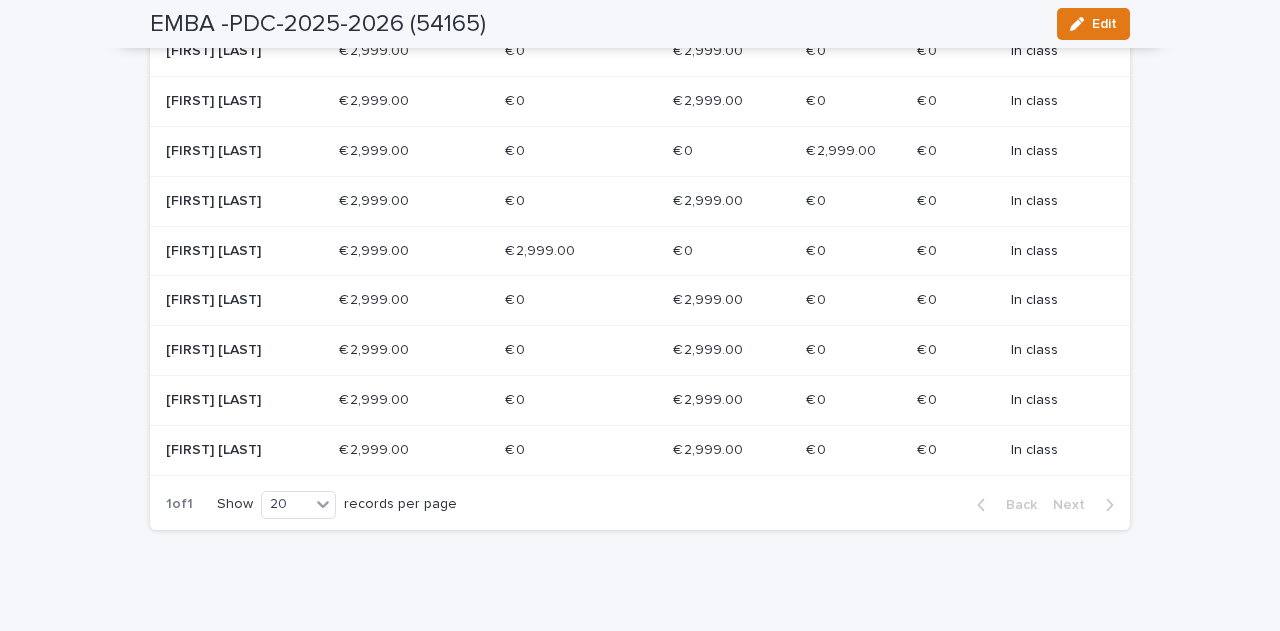 click on "€ 2,999.00" at bounding box center [376, 249] 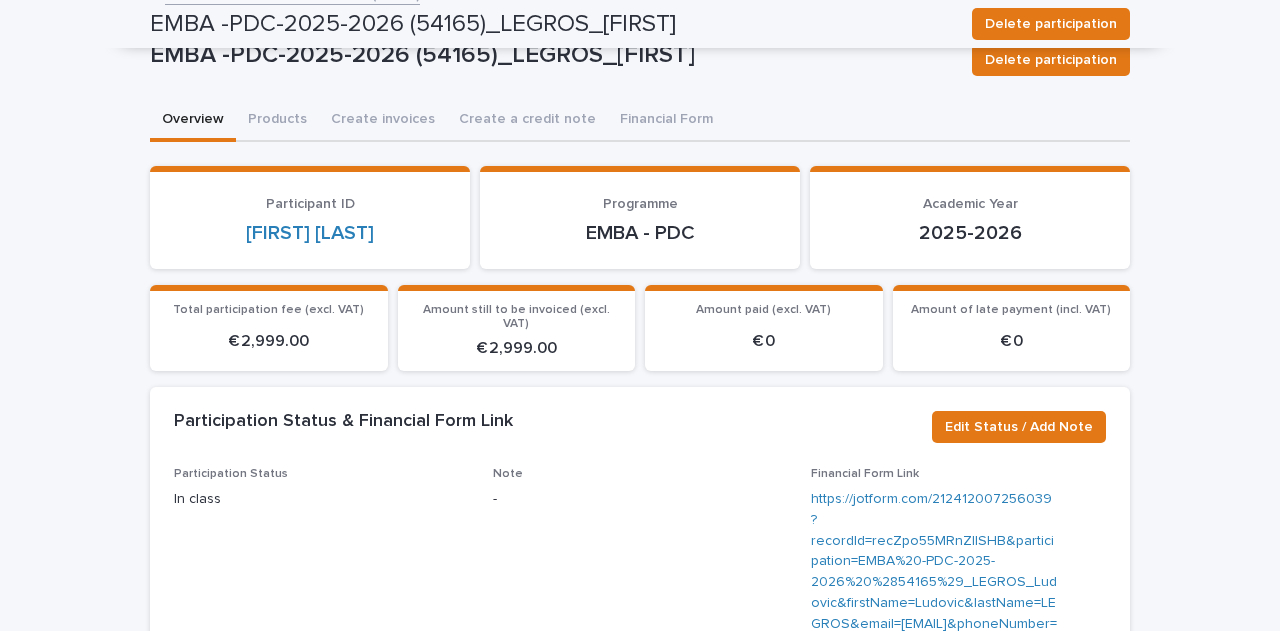 scroll, scrollTop: 74, scrollLeft: 0, axis: vertical 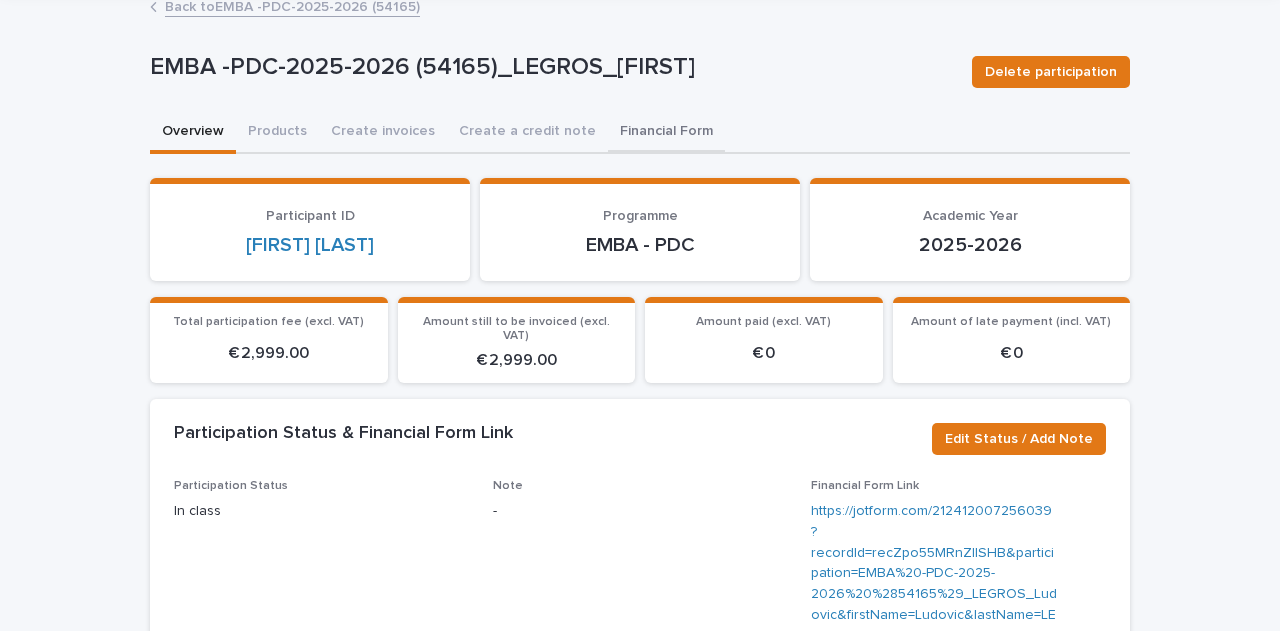 click on "Financial Form" at bounding box center (666, 133) 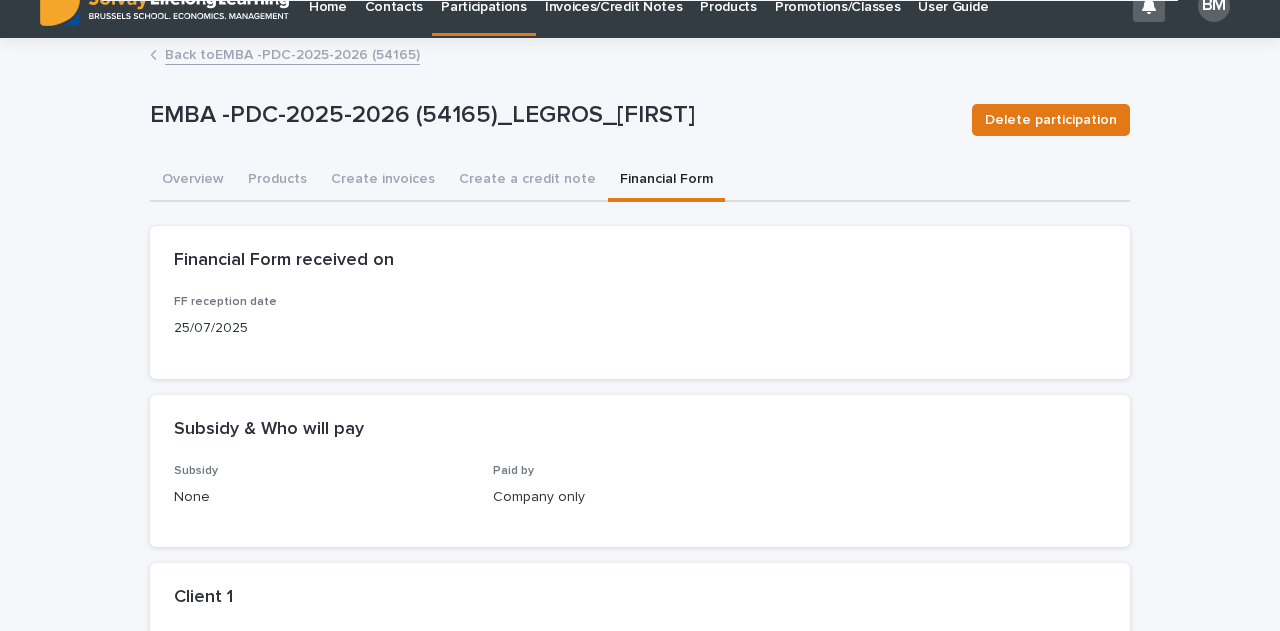 scroll, scrollTop: 0, scrollLeft: 0, axis: both 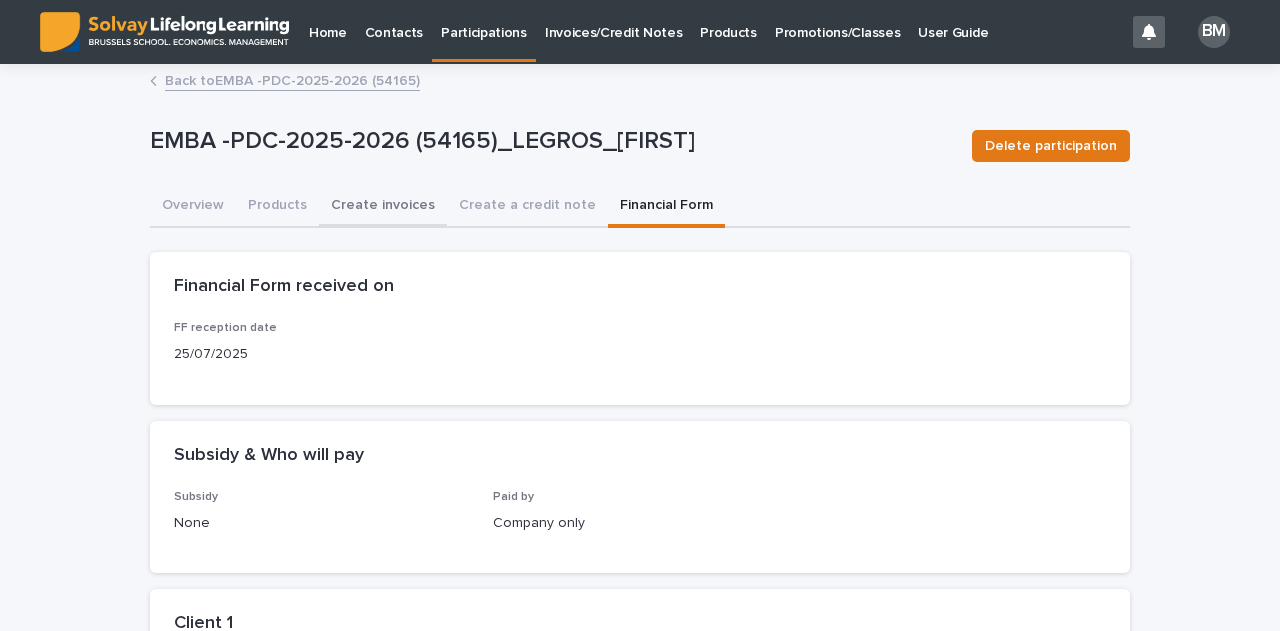 click on "Create invoices" at bounding box center (383, 207) 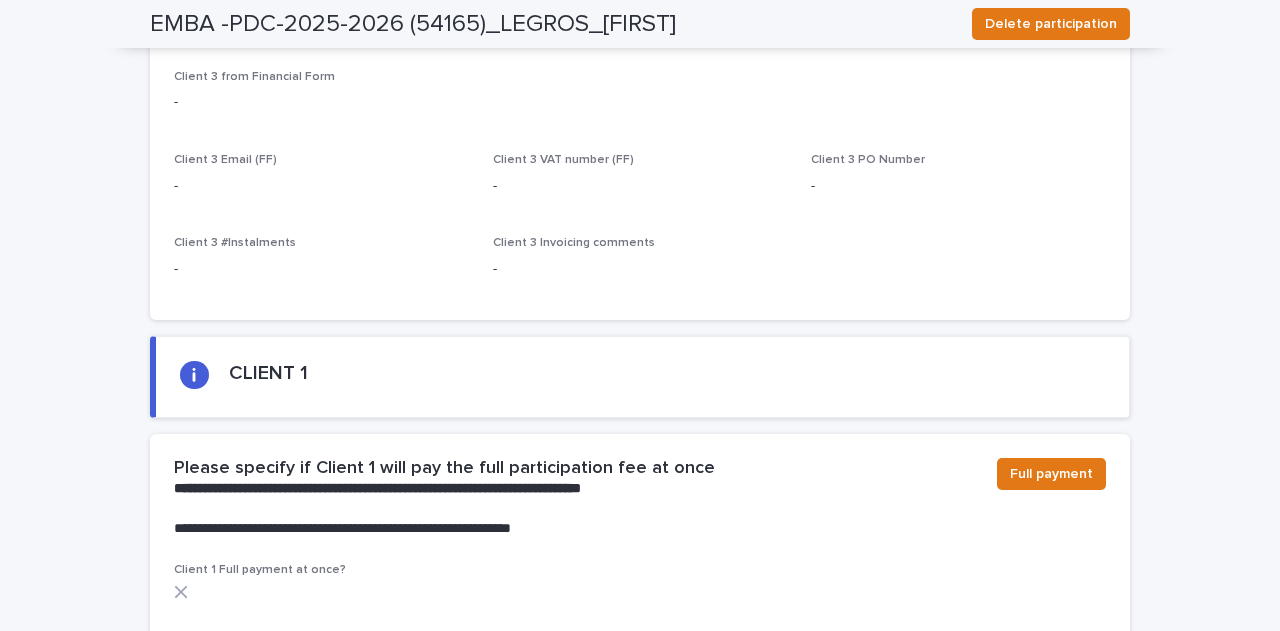 scroll, scrollTop: 1100, scrollLeft: 0, axis: vertical 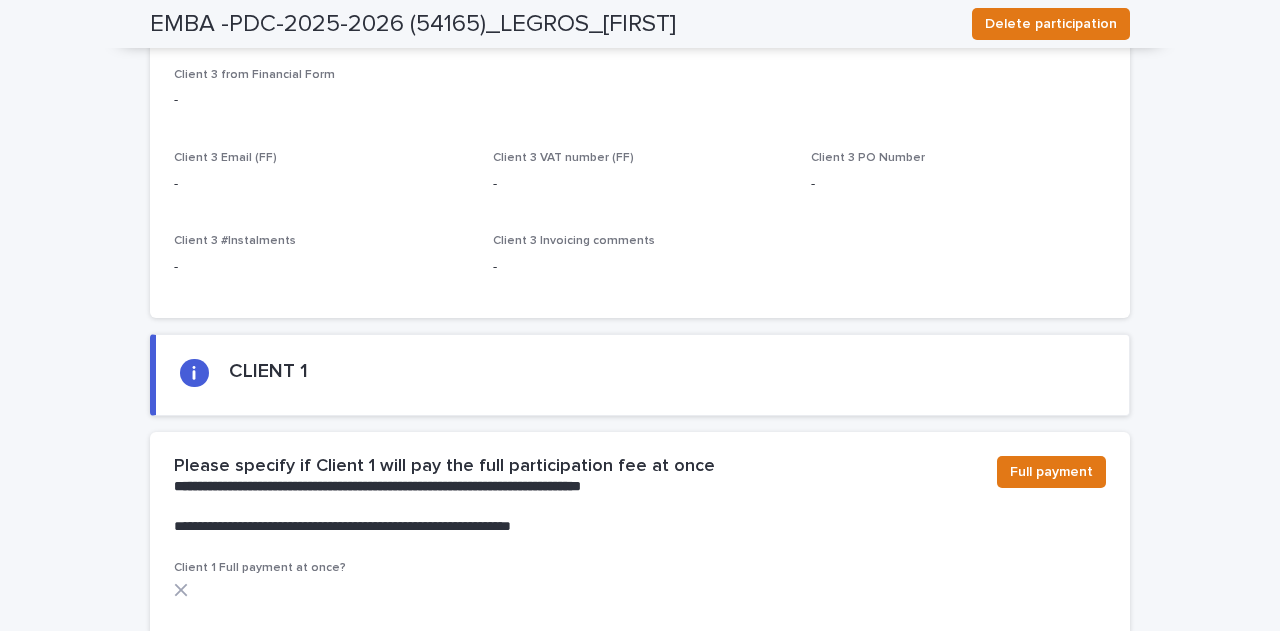 click on "CLIENT 1" at bounding box center [642, 375] 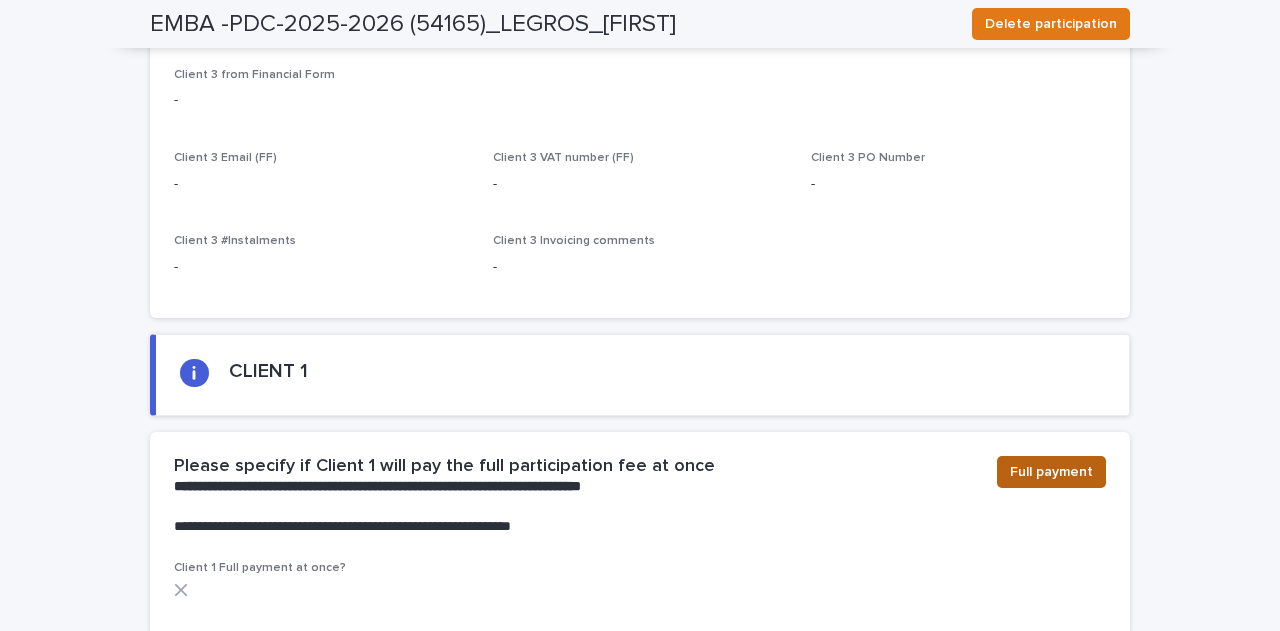click on "Full payment" at bounding box center (1051, 472) 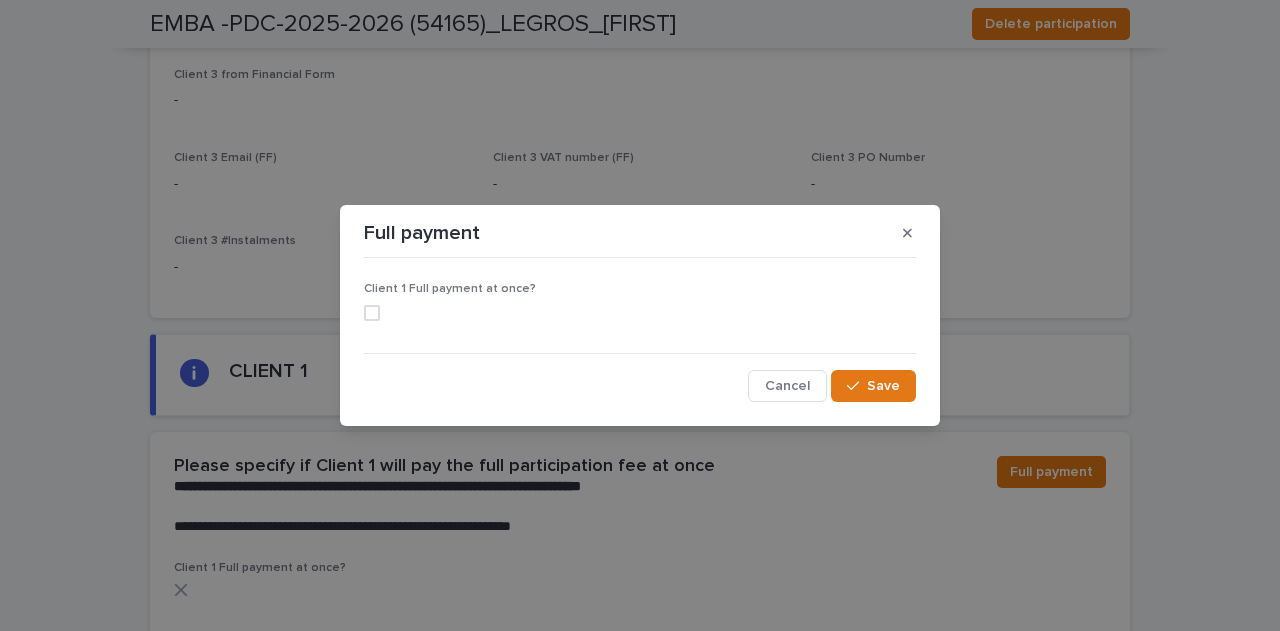 click at bounding box center [372, 313] 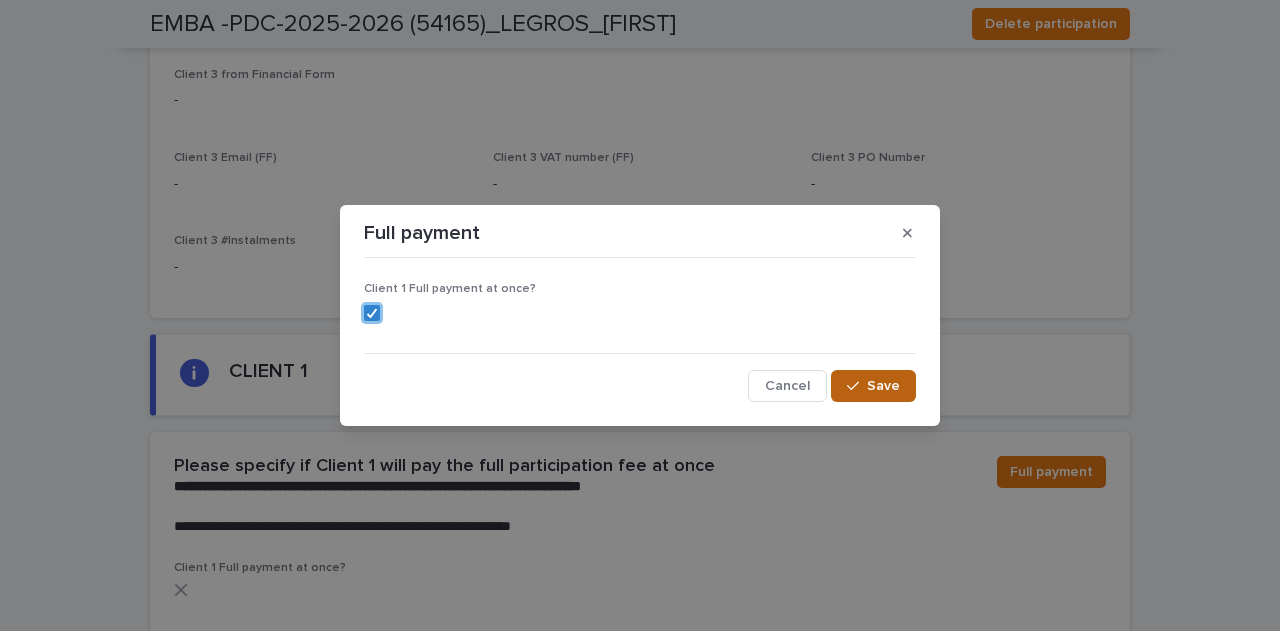 click on "Save" at bounding box center (873, 386) 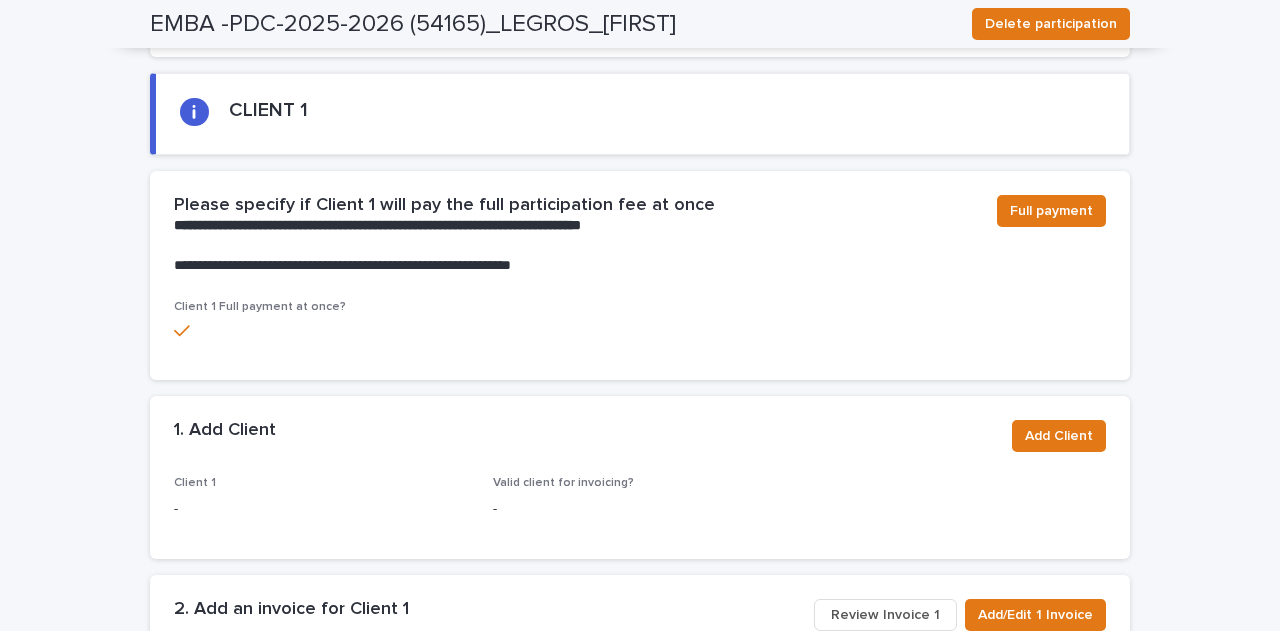 scroll, scrollTop: 1361, scrollLeft: 0, axis: vertical 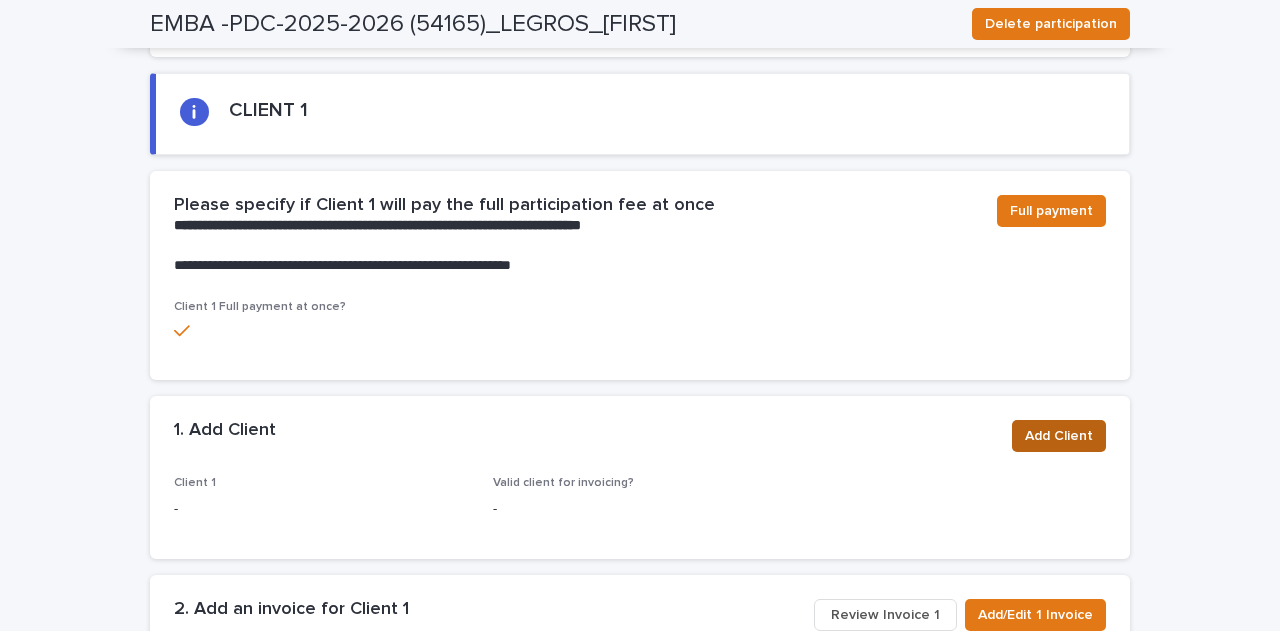click on "Add Client" at bounding box center (1059, 436) 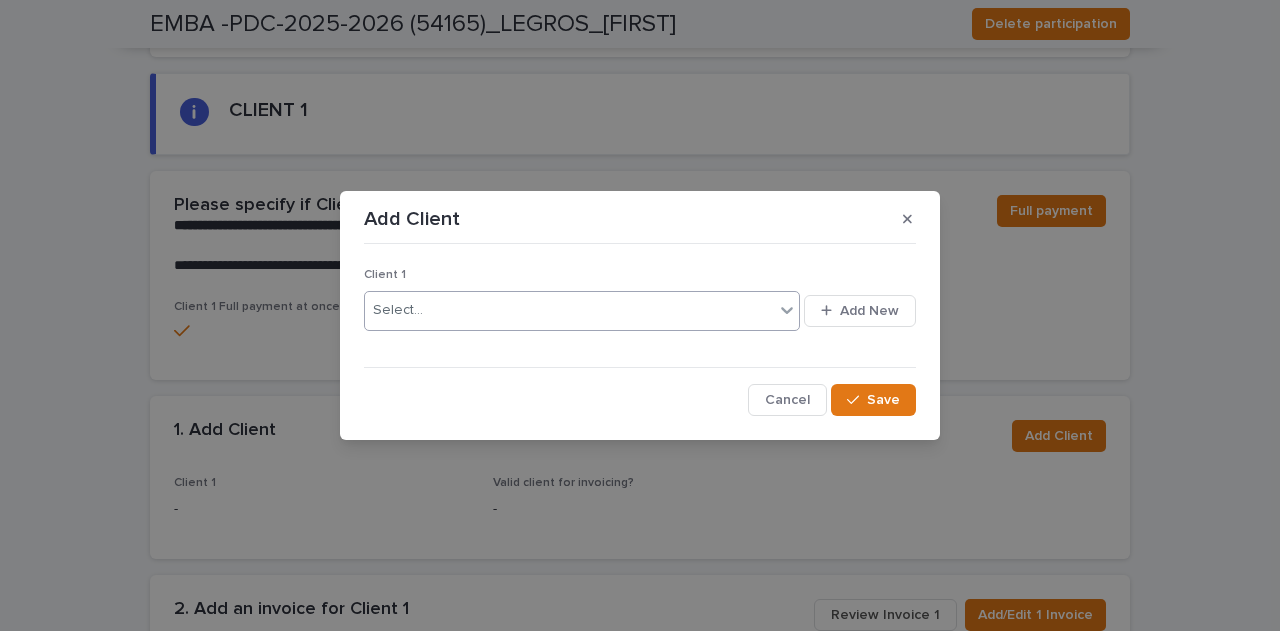 click on "Select..." at bounding box center (569, 310) 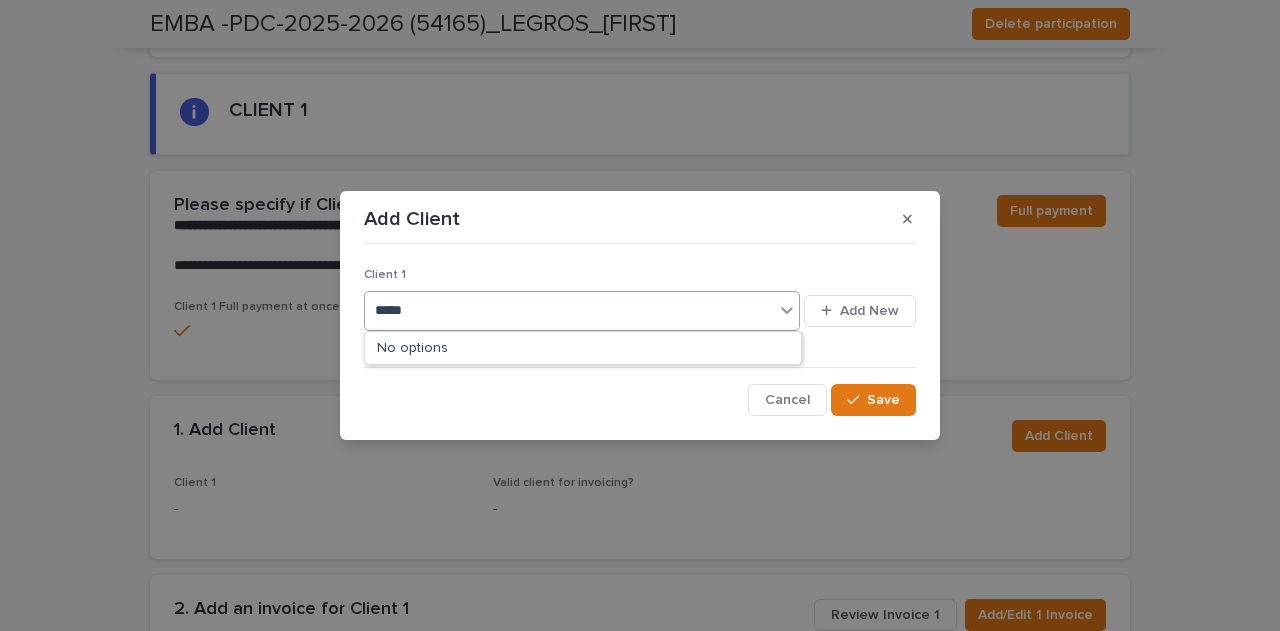 type on "****" 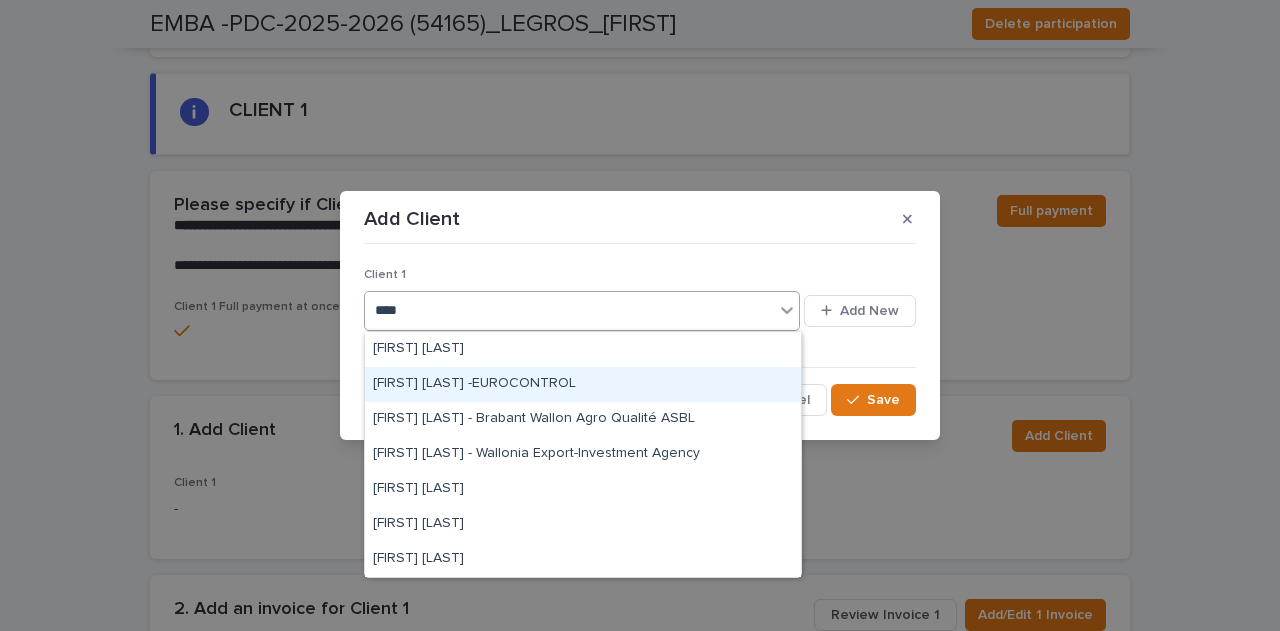 click on "[FIRST] [LAST]  -EUROCONTROL" at bounding box center (583, 384) 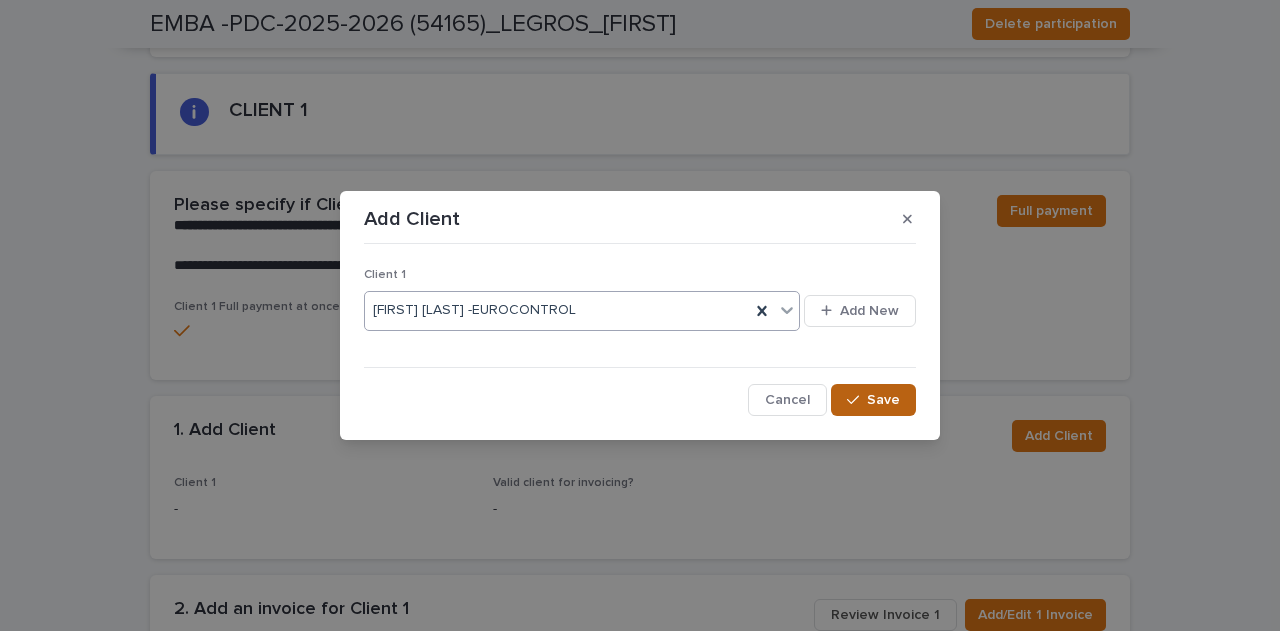 click on "Save" at bounding box center [883, 400] 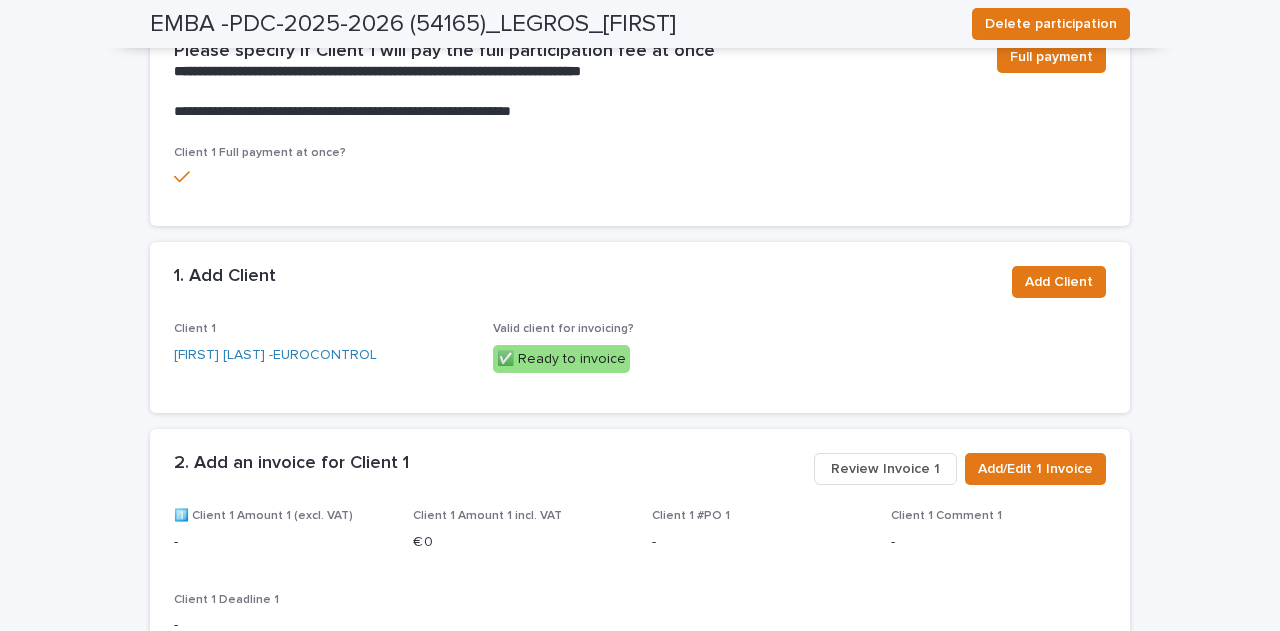 scroll, scrollTop: 1765, scrollLeft: 0, axis: vertical 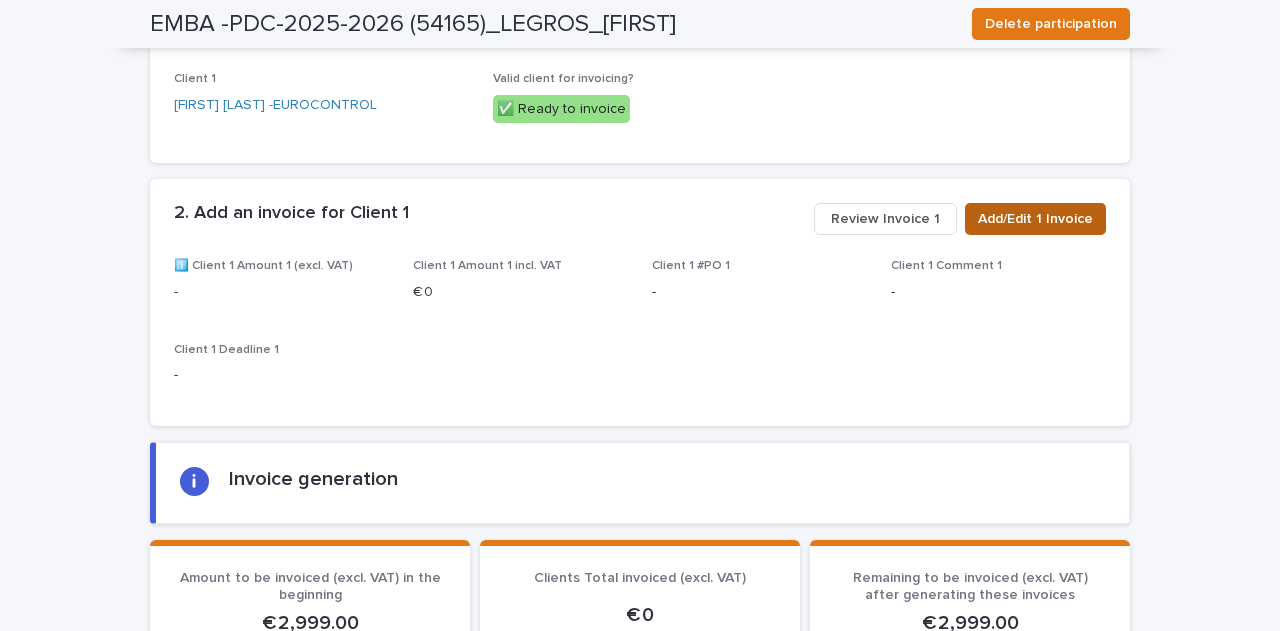 click on "Add/Edit 1 Invoice" at bounding box center [1035, 219] 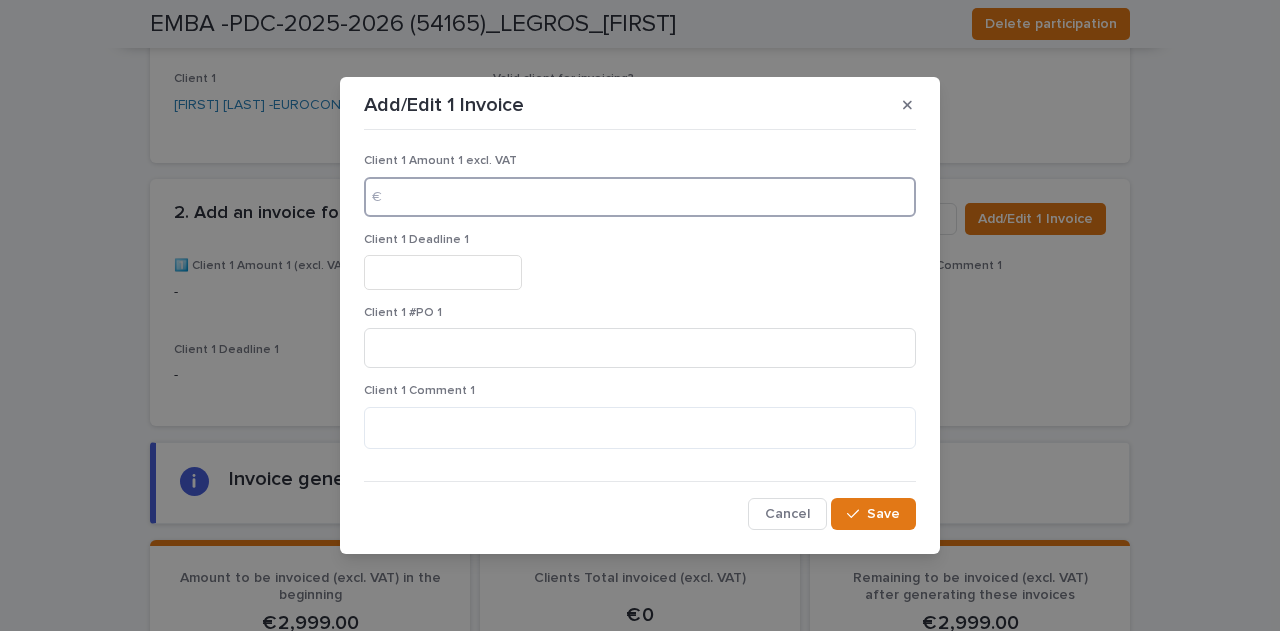 click at bounding box center (640, 197) 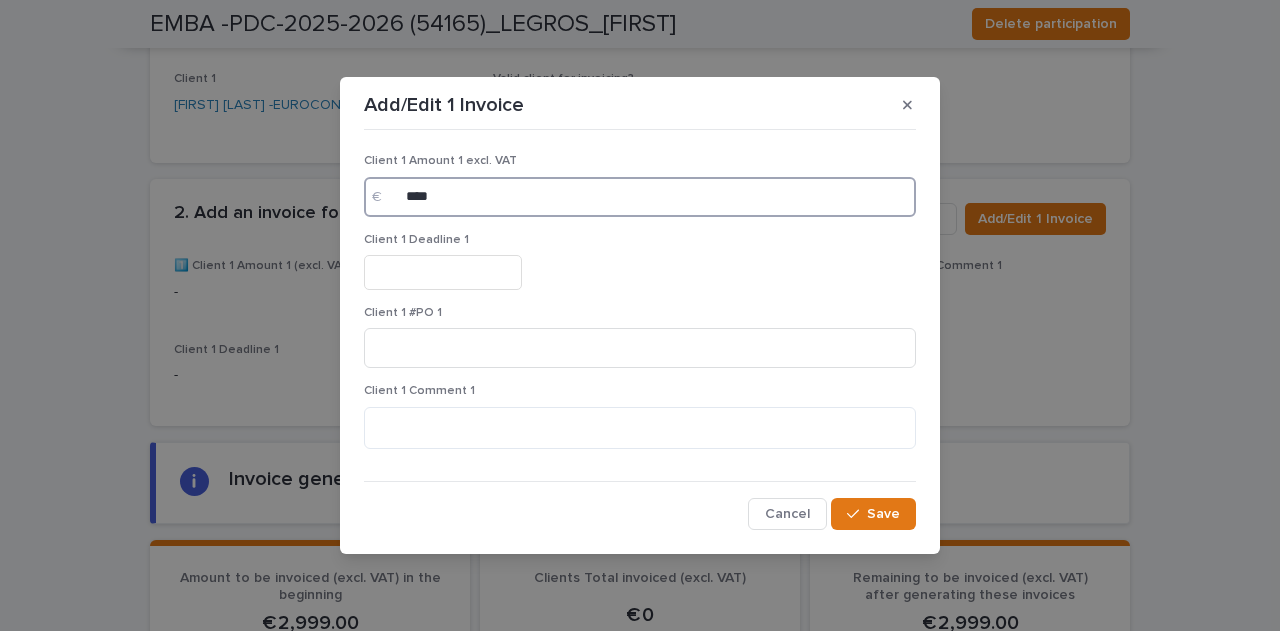 type on "****" 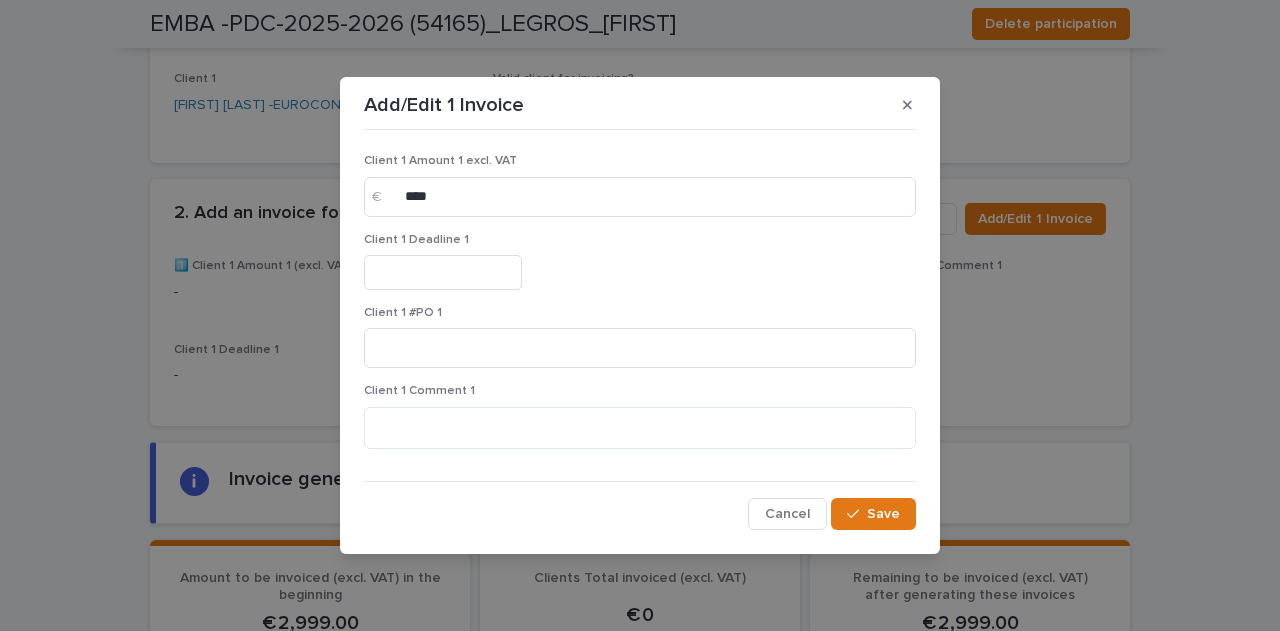 click at bounding box center (443, 272) 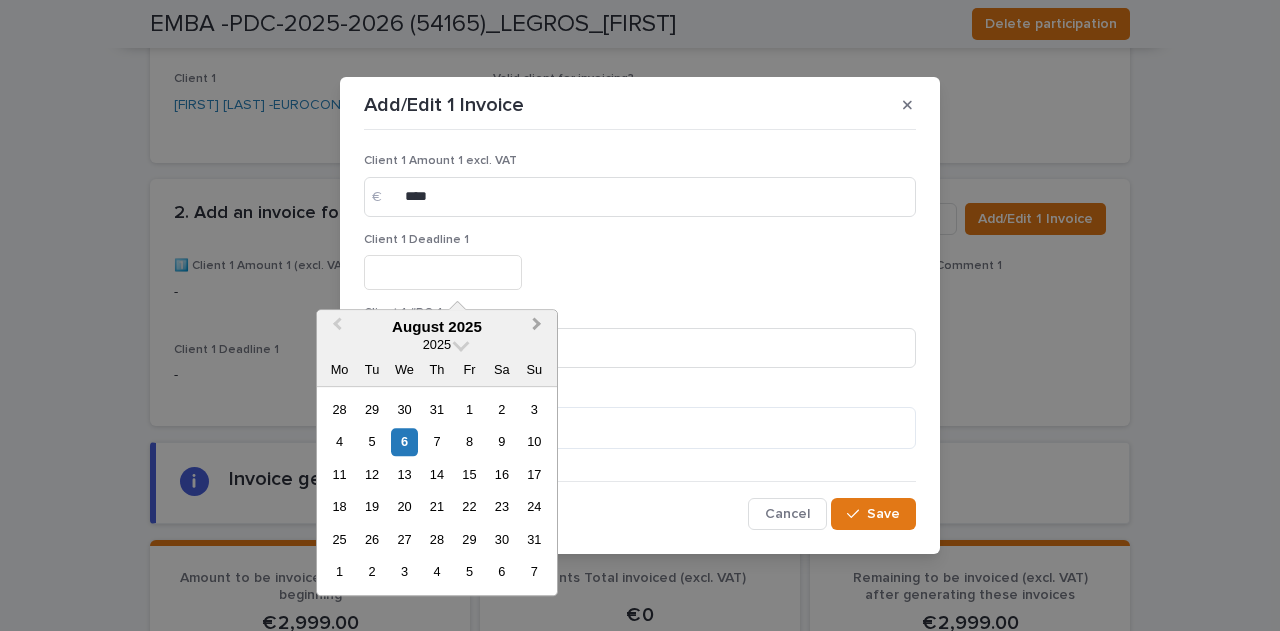 click on "Next Month" at bounding box center [537, 327] 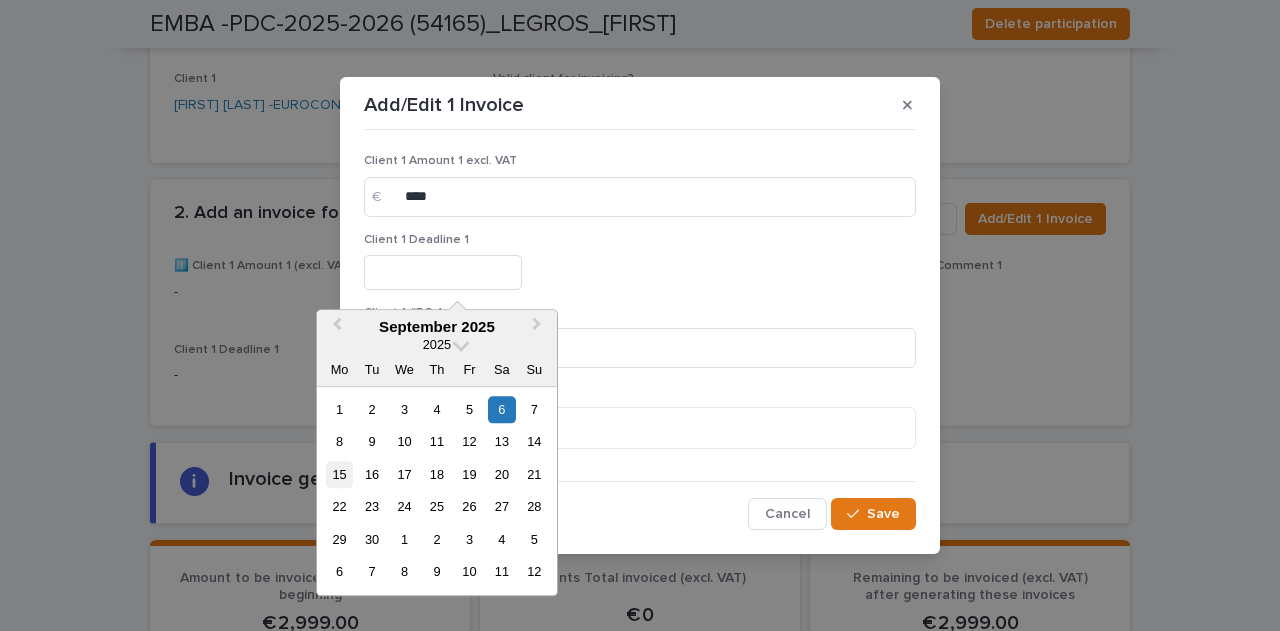 click on "15" at bounding box center [339, 474] 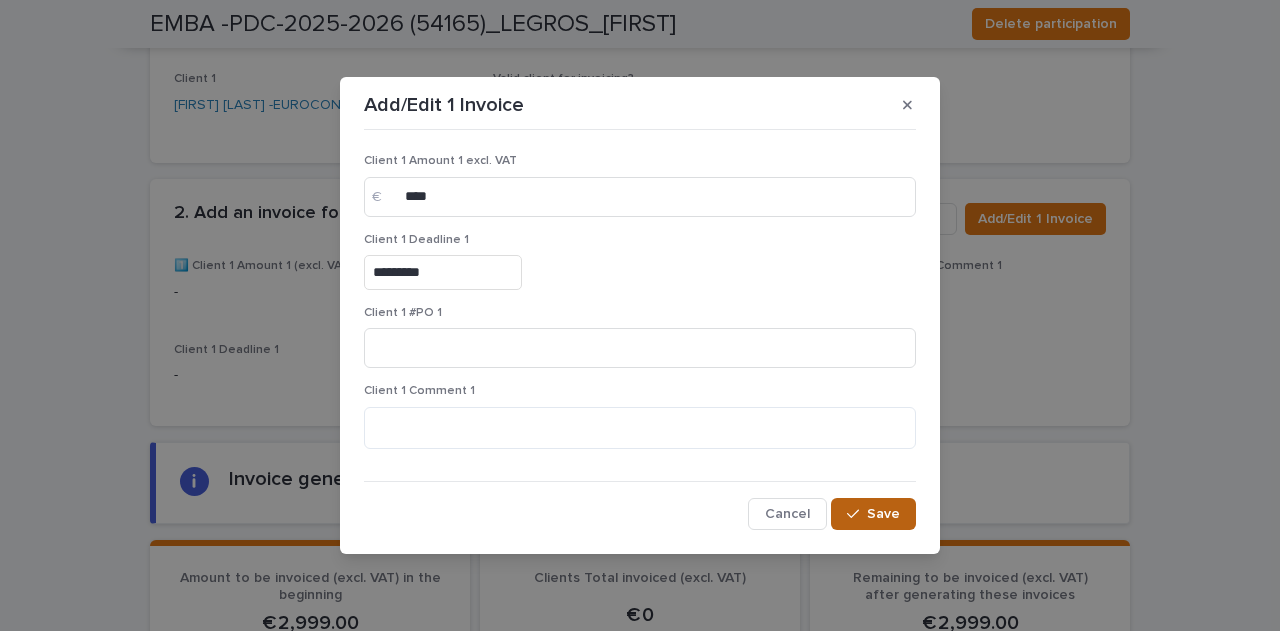 click on "Save" at bounding box center [883, 514] 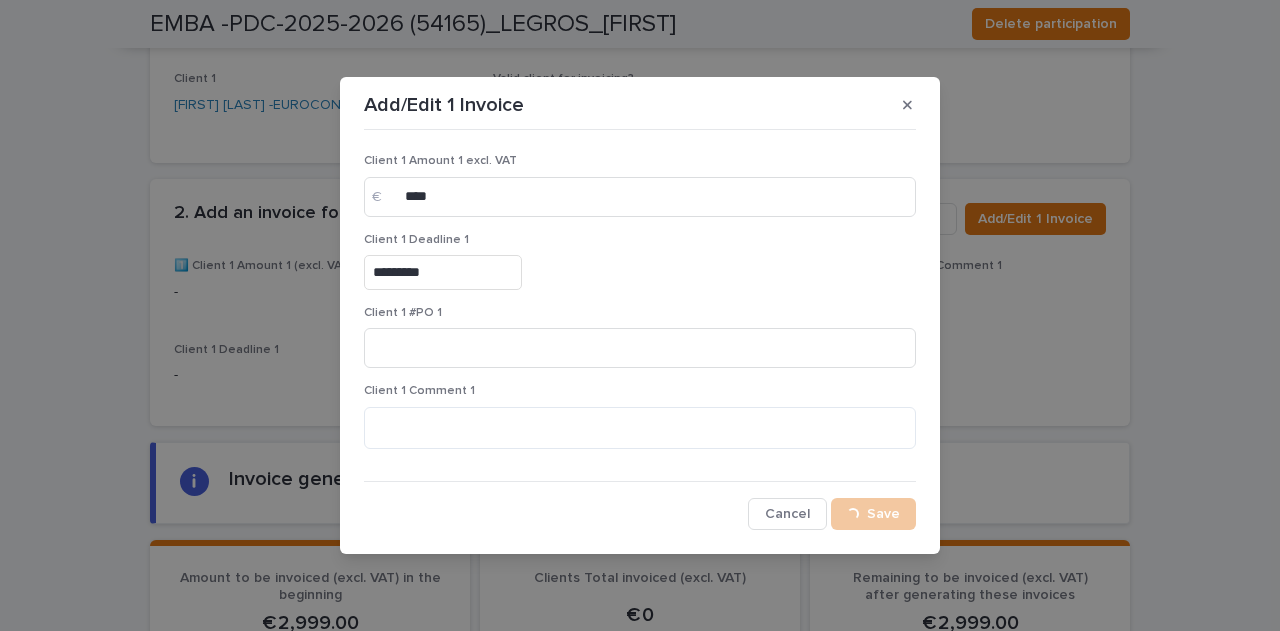 click on "Add/Edit 1 Invoice Client 1 Amount 1 excl. VAT € **** Client 1 Deadline 1 ********* Client 1 #PO 1 Client 1 Comment 1 Cancel Loading... Save" at bounding box center [640, 315] 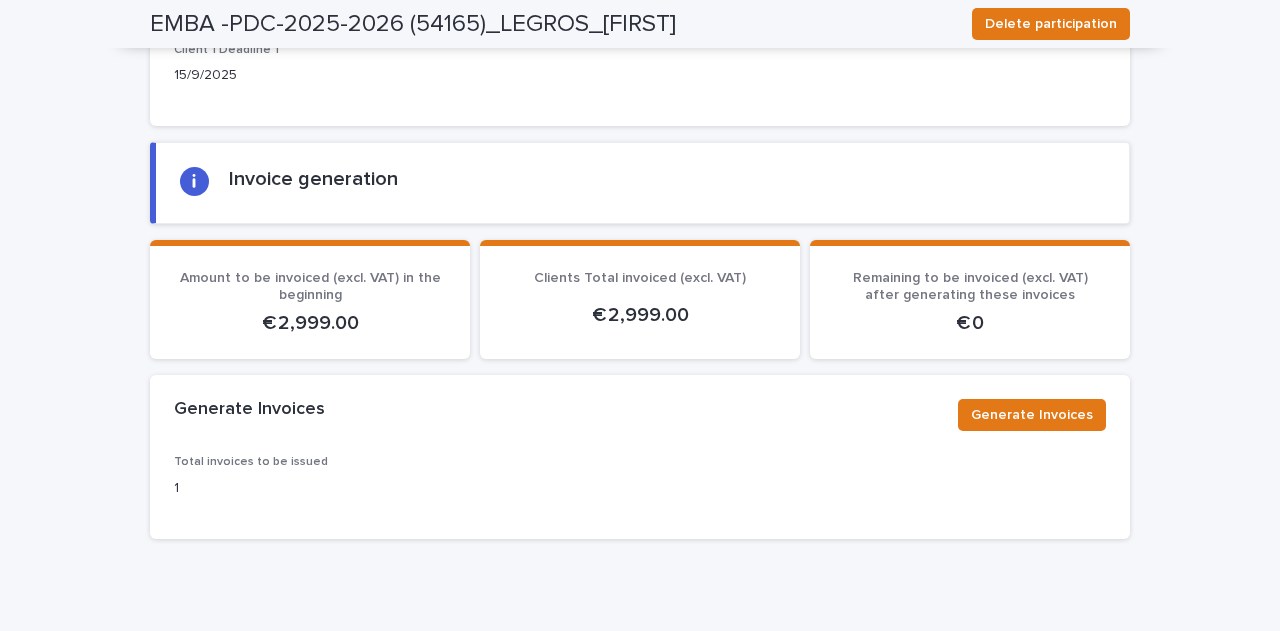scroll, scrollTop: 2122, scrollLeft: 0, axis: vertical 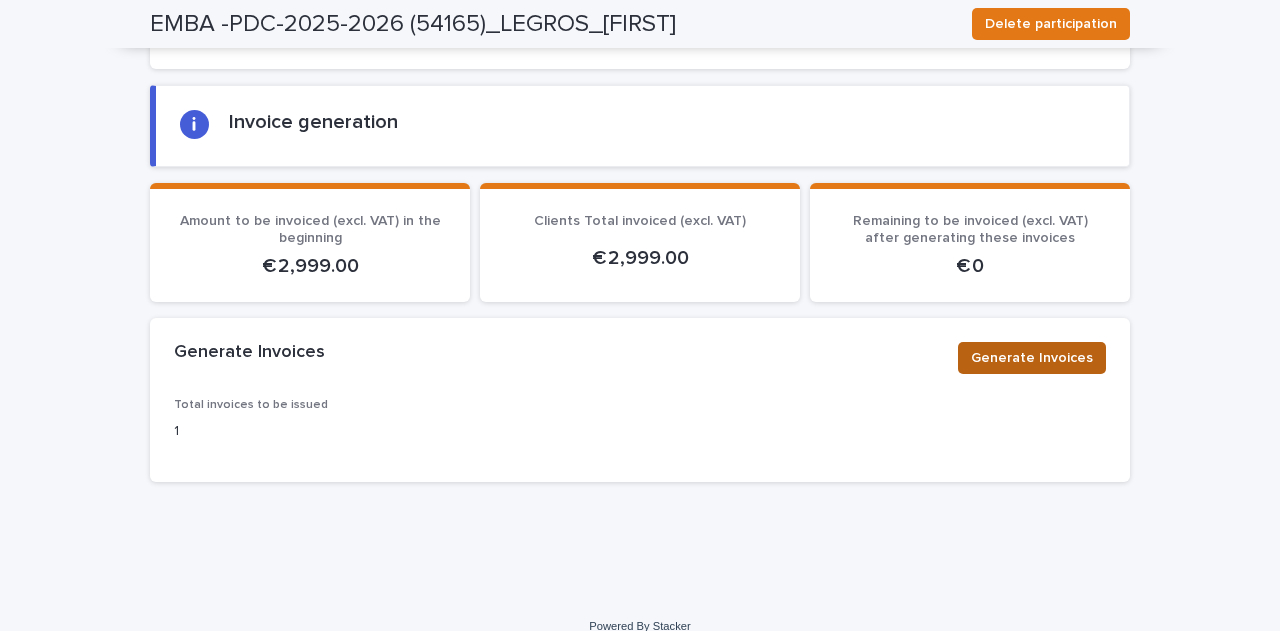 click on "Generate Invoices" at bounding box center [1032, 358] 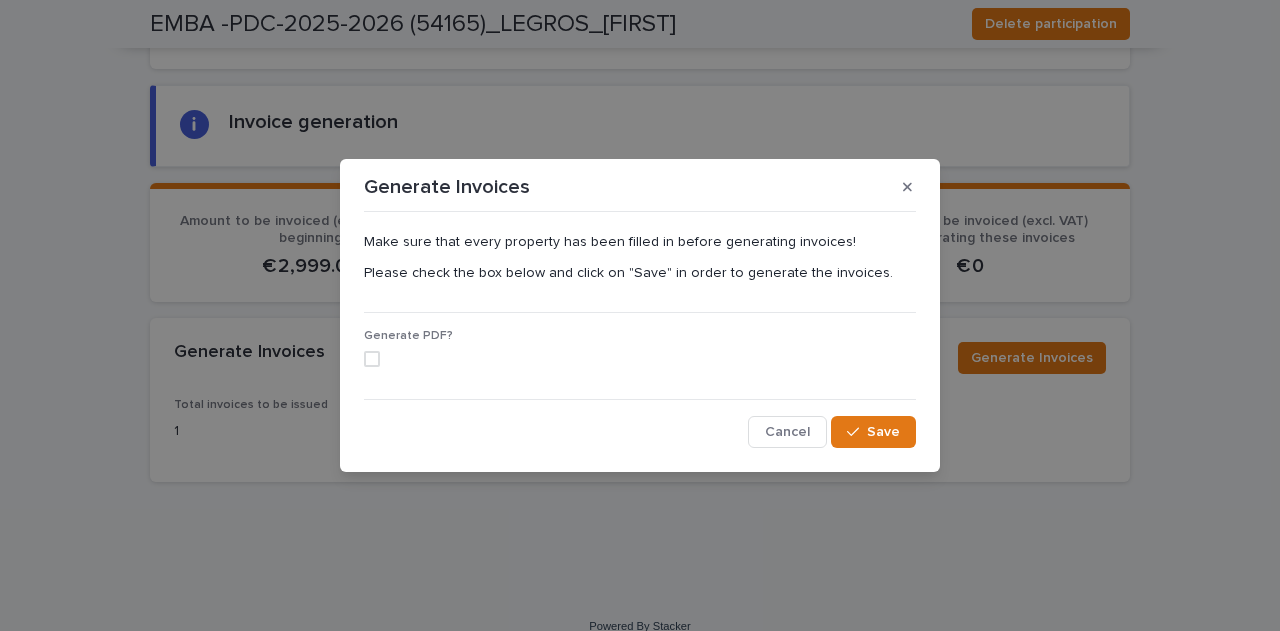 click at bounding box center [372, 359] 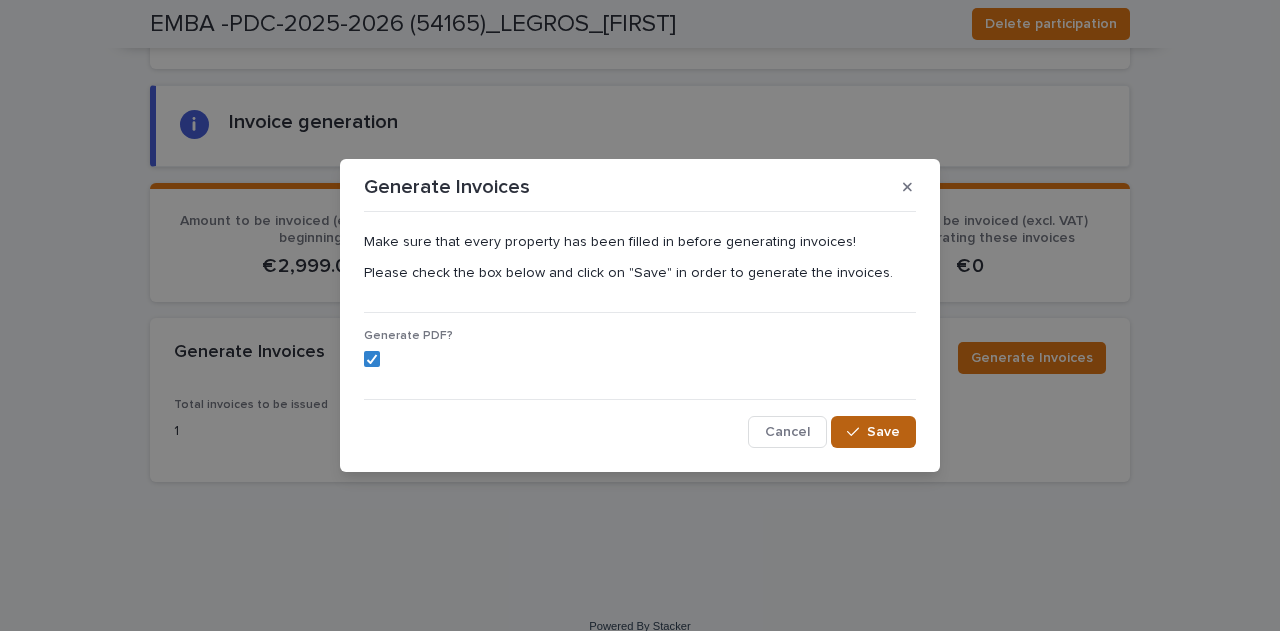 click at bounding box center [857, 432] 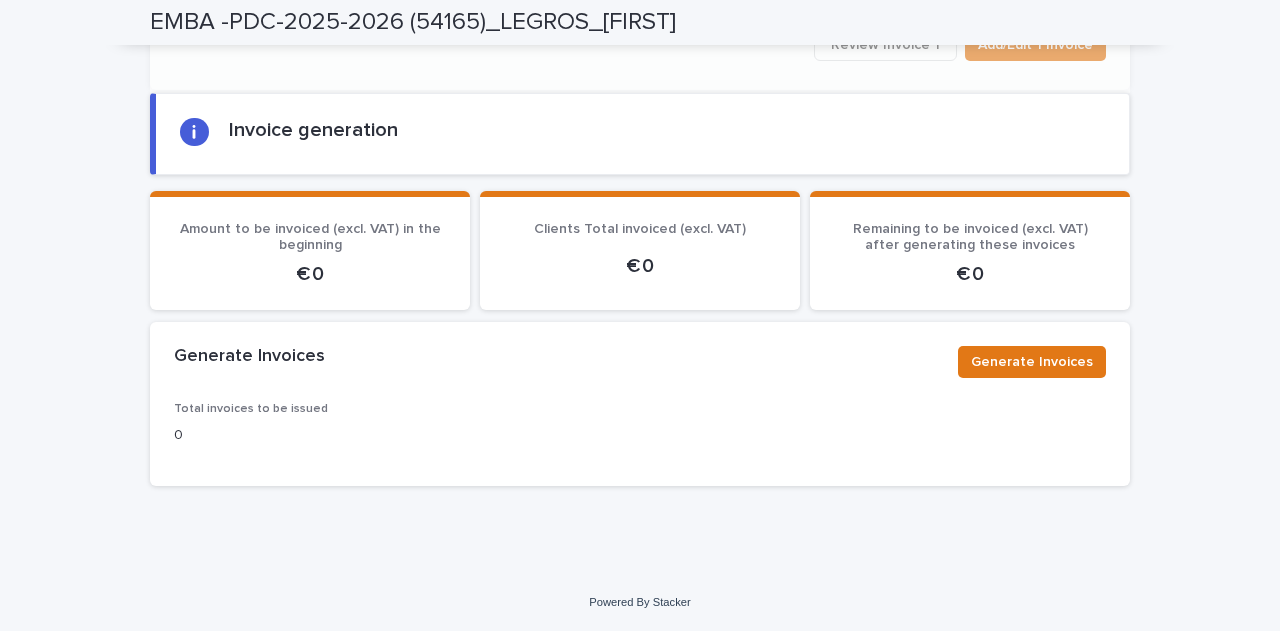 scroll, scrollTop: 1698, scrollLeft: 0, axis: vertical 